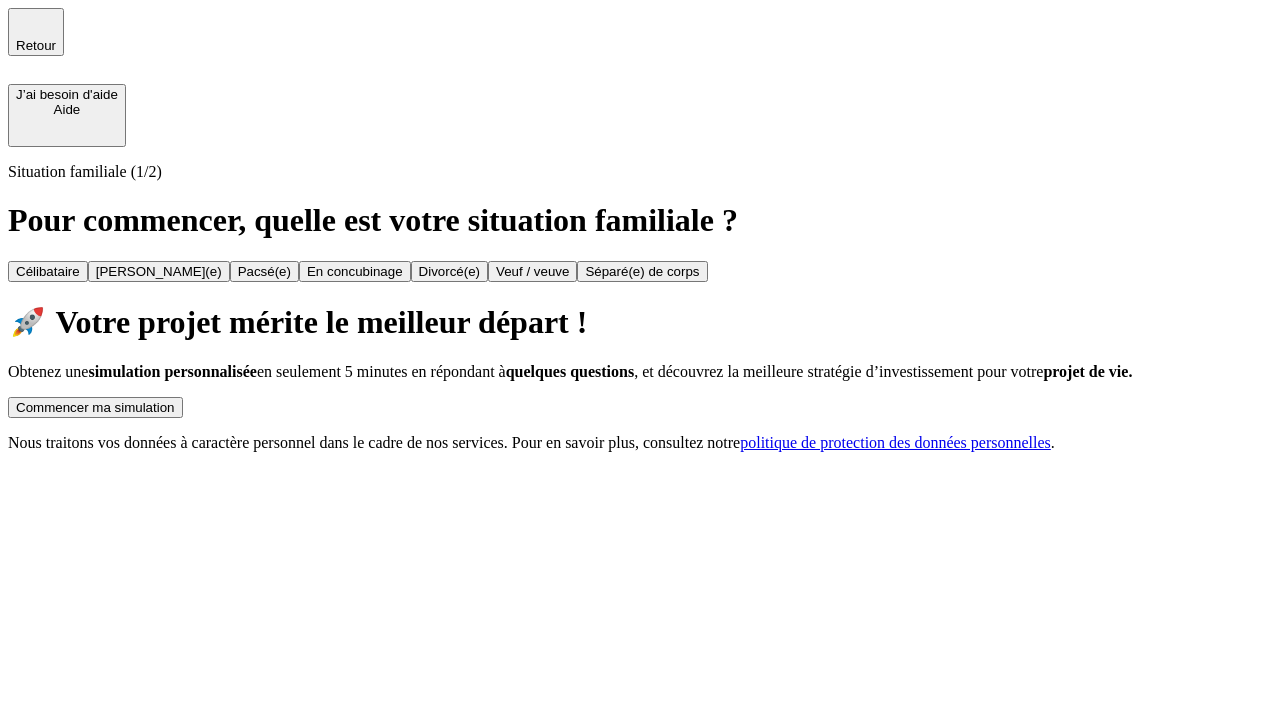 scroll, scrollTop: 0, scrollLeft: 0, axis: both 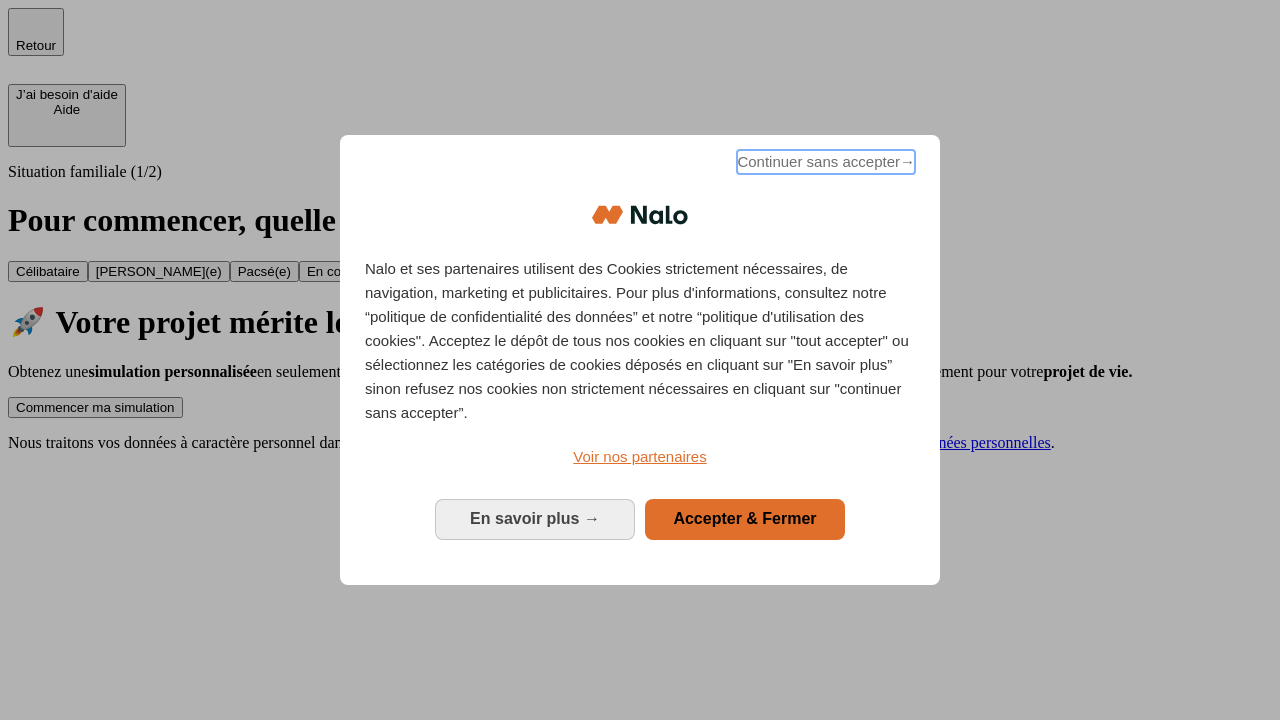 click on "Continuer sans accepter  →" at bounding box center (826, 162) 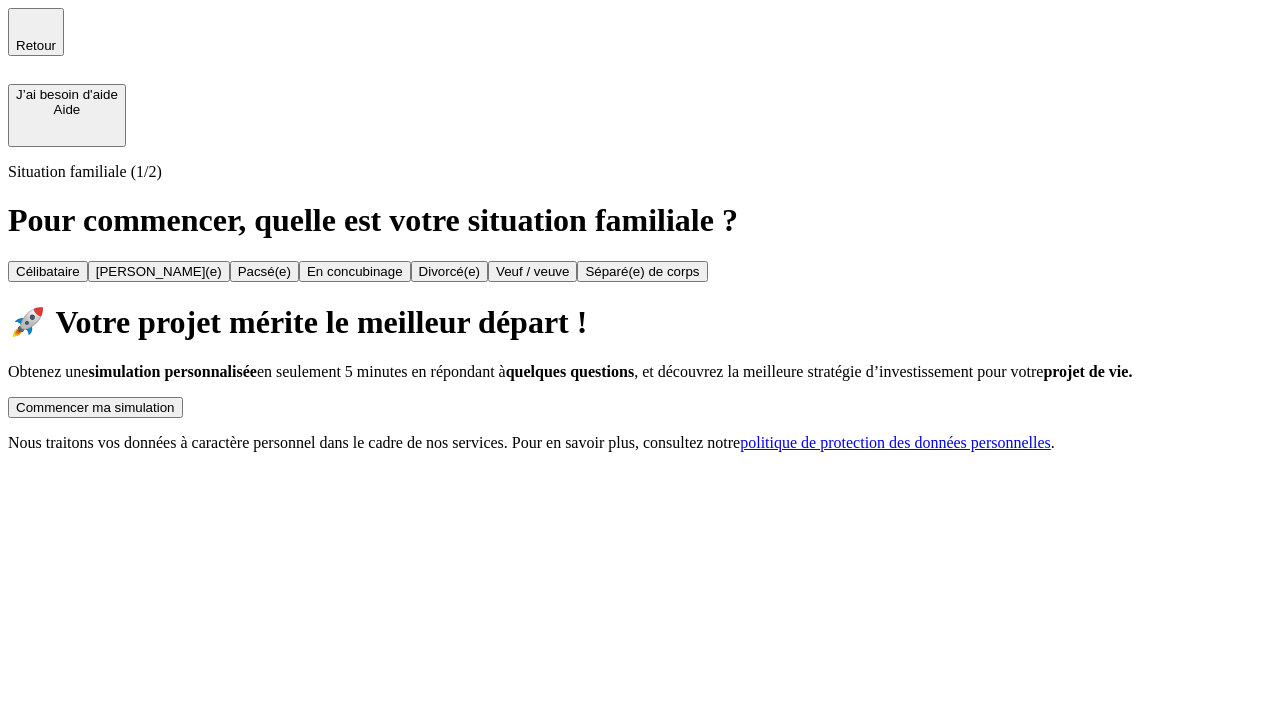 click on "Commencer ma simulation" at bounding box center [95, 407] 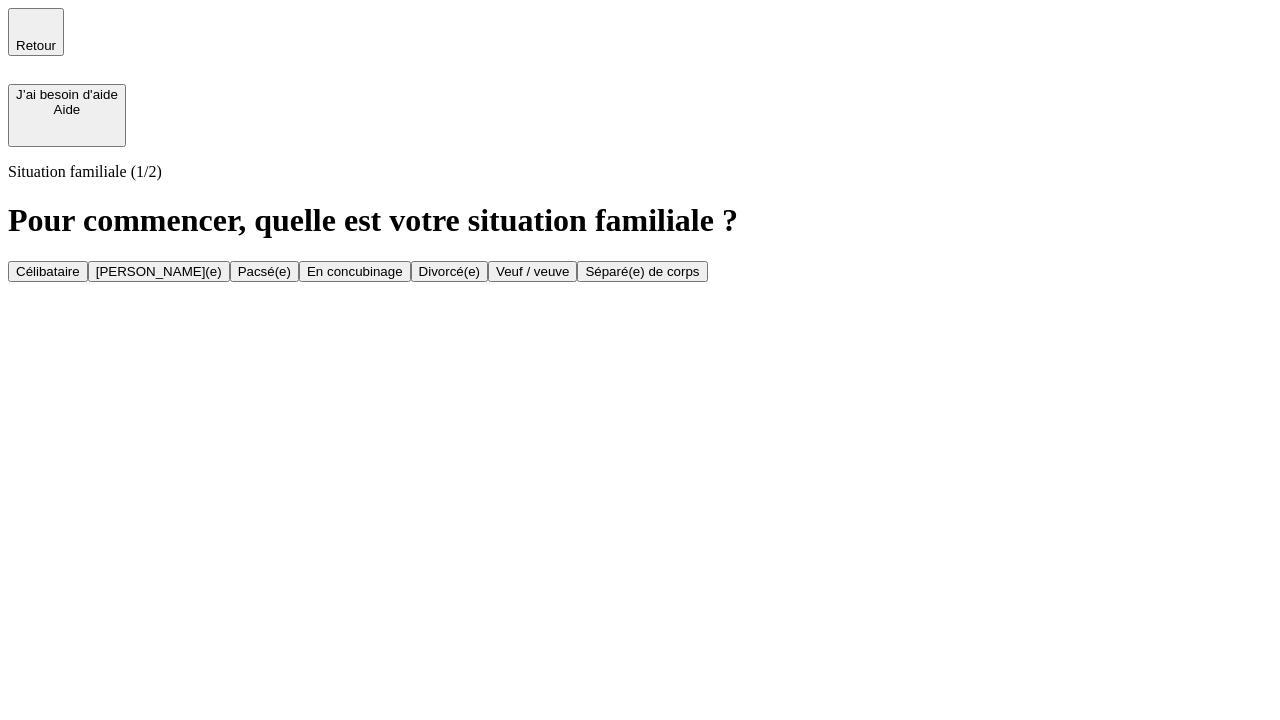 click on "En concubinage" at bounding box center [355, 271] 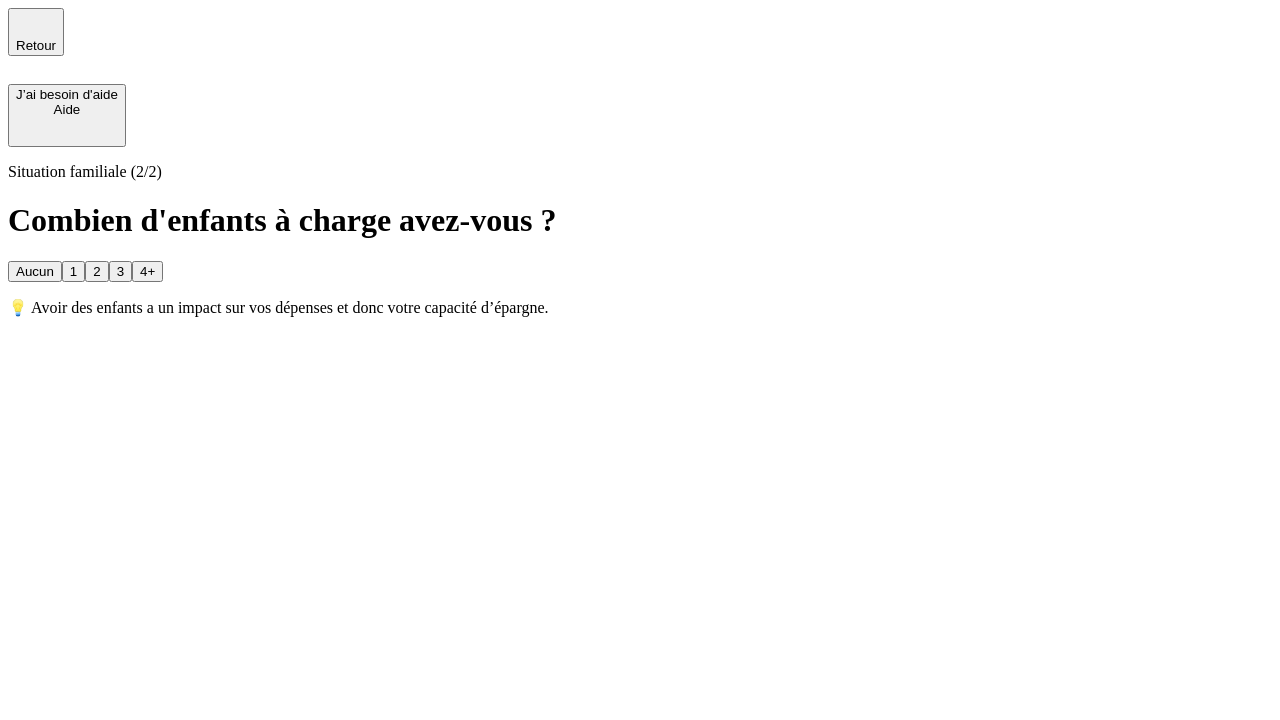 click on "2" at bounding box center (96, 271) 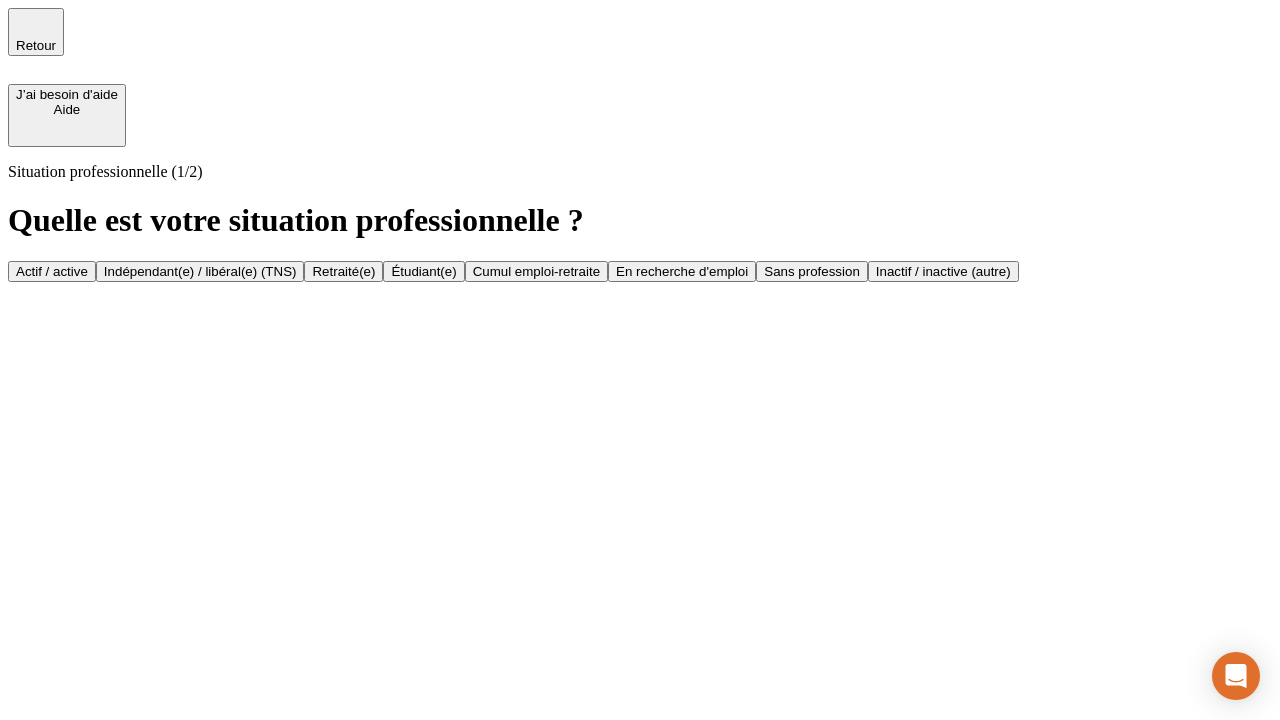 click on "Indépendant(e) / libéral(e) (TNS)" at bounding box center [200, 271] 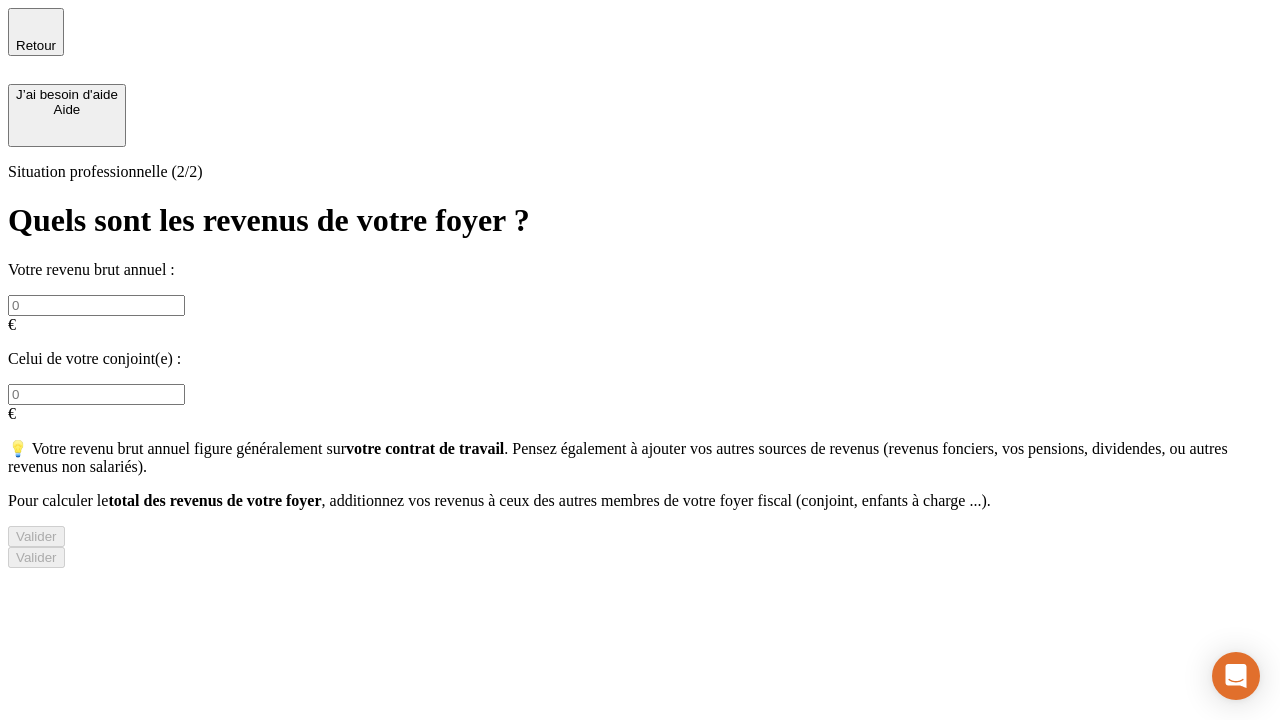 click at bounding box center [96, 305] 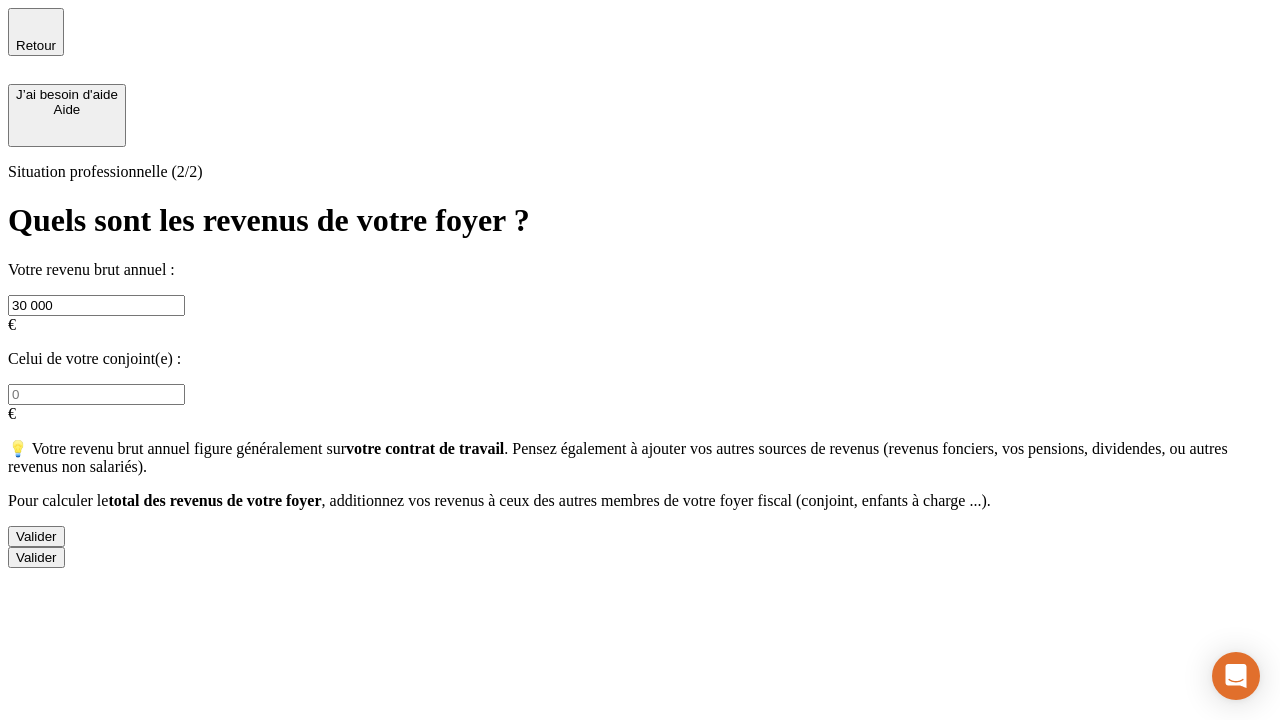 type on "30 000" 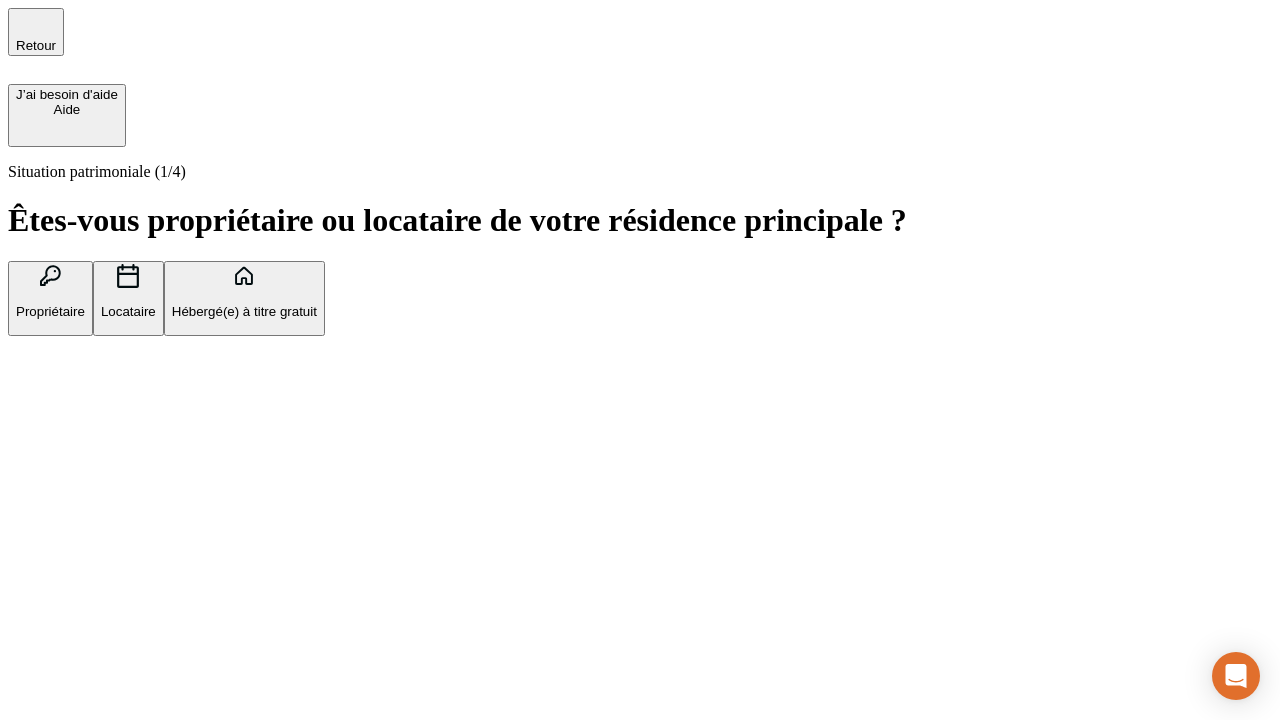 click on "Locataire" at bounding box center (128, 311) 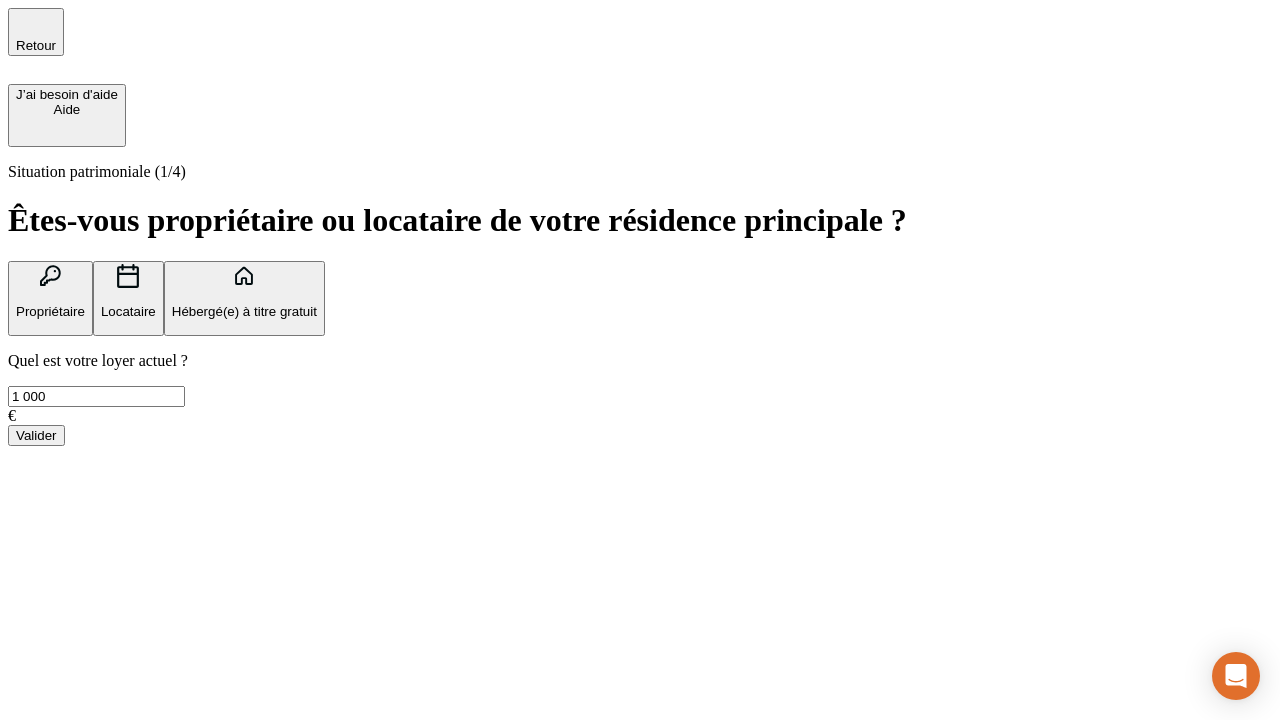 type on "1 000" 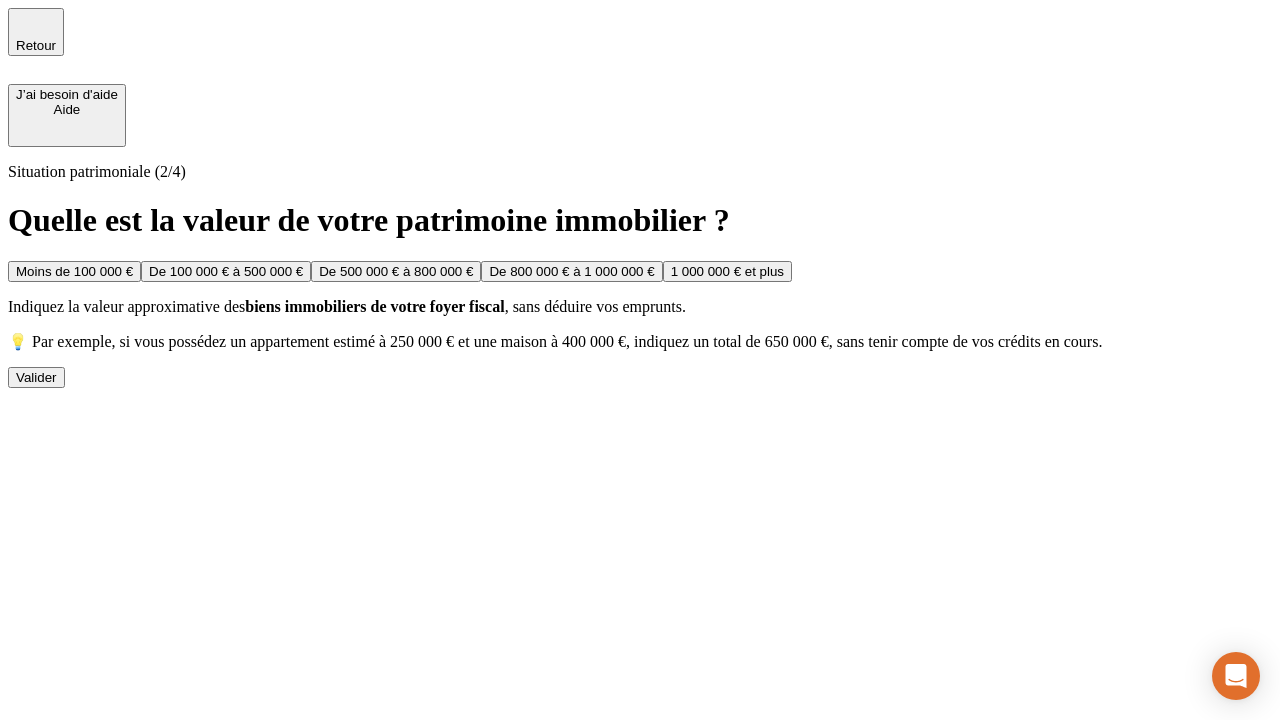 click on "Moins de 100 000 €" at bounding box center [74, 271] 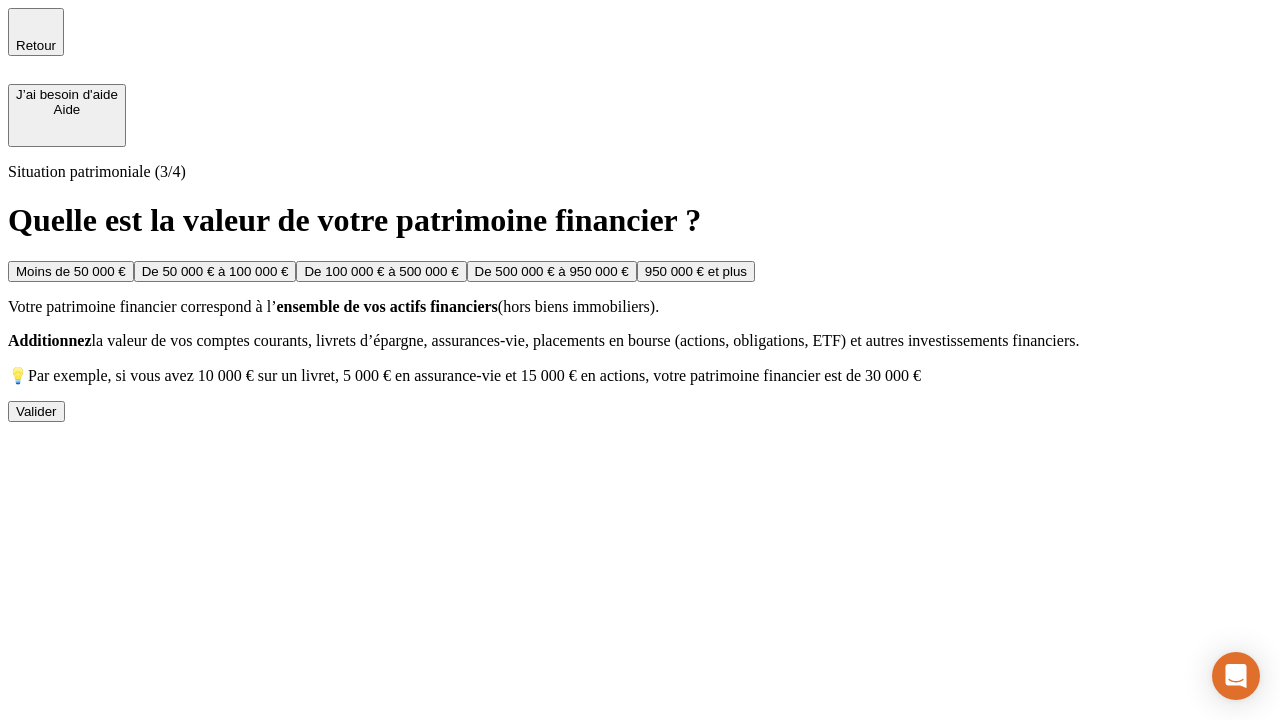 click on "Moins de 50 000 €" at bounding box center [71, 271] 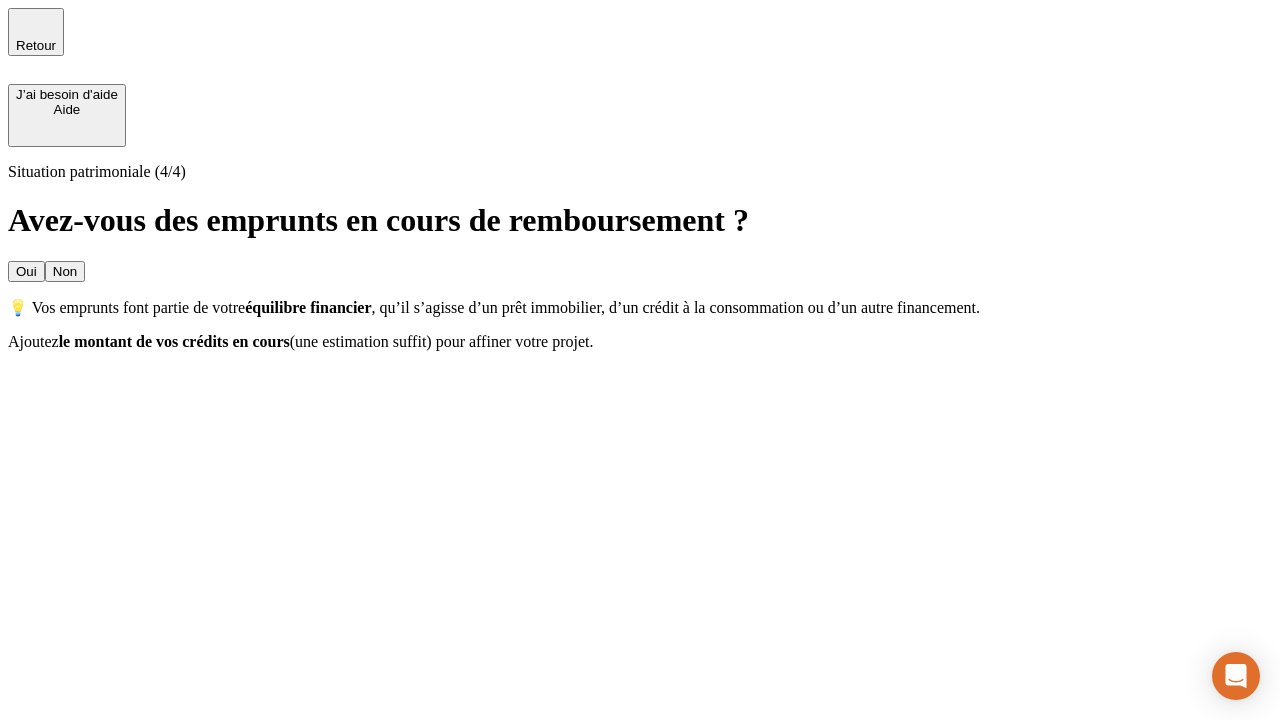 click on "Non" at bounding box center [65, 271] 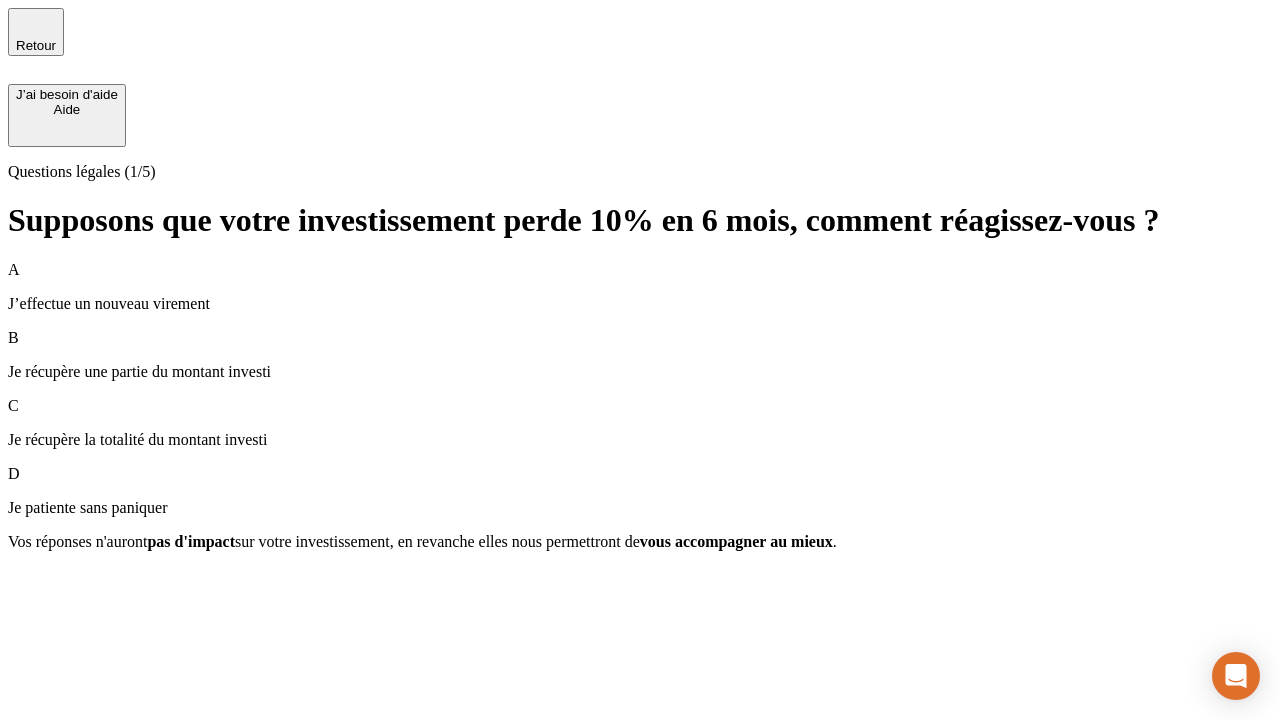 click on "A J’effectue un nouveau virement" at bounding box center [640, 287] 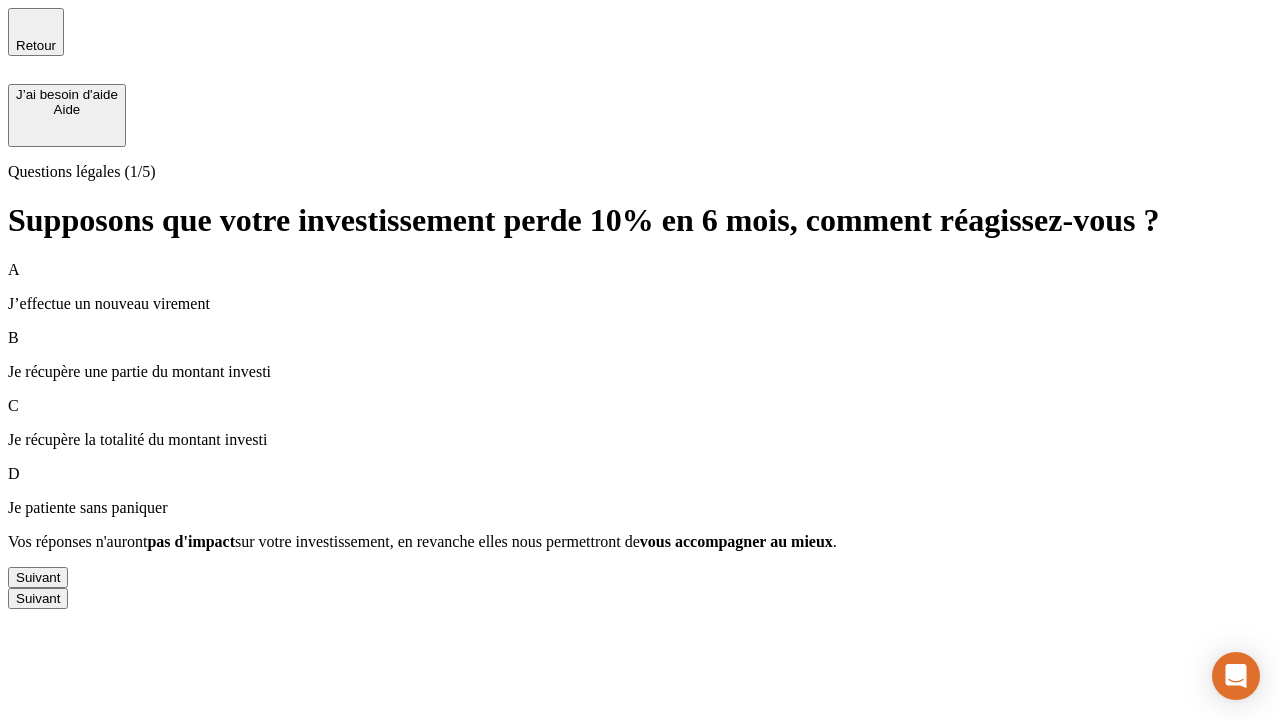 click on "Suivant" at bounding box center [38, 577] 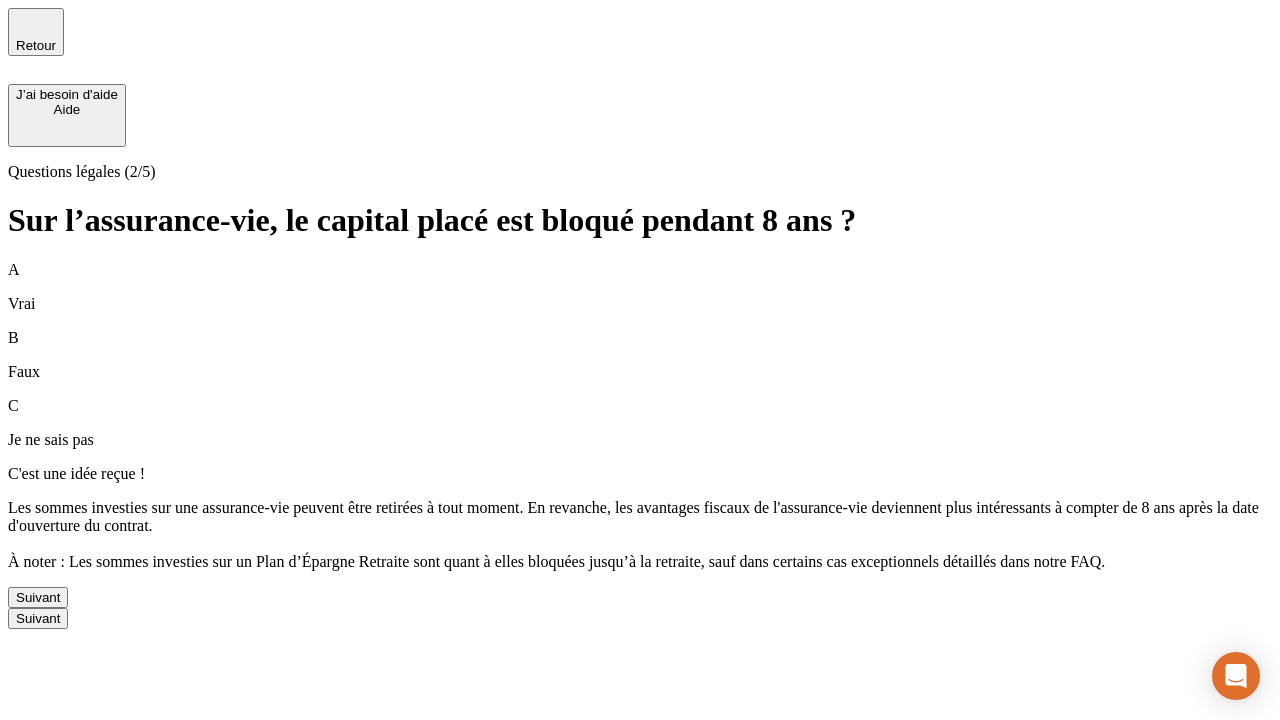 click on "Suivant" at bounding box center (38, 597) 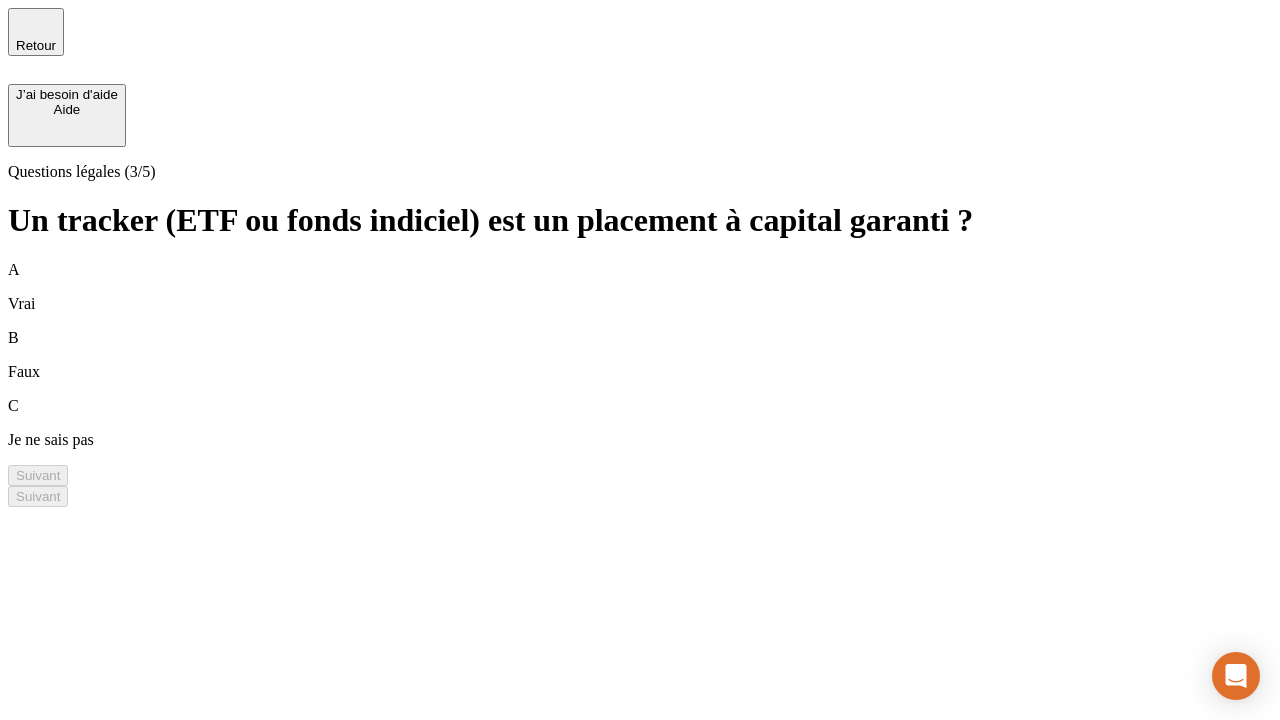 click on "A Vrai" at bounding box center (640, 287) 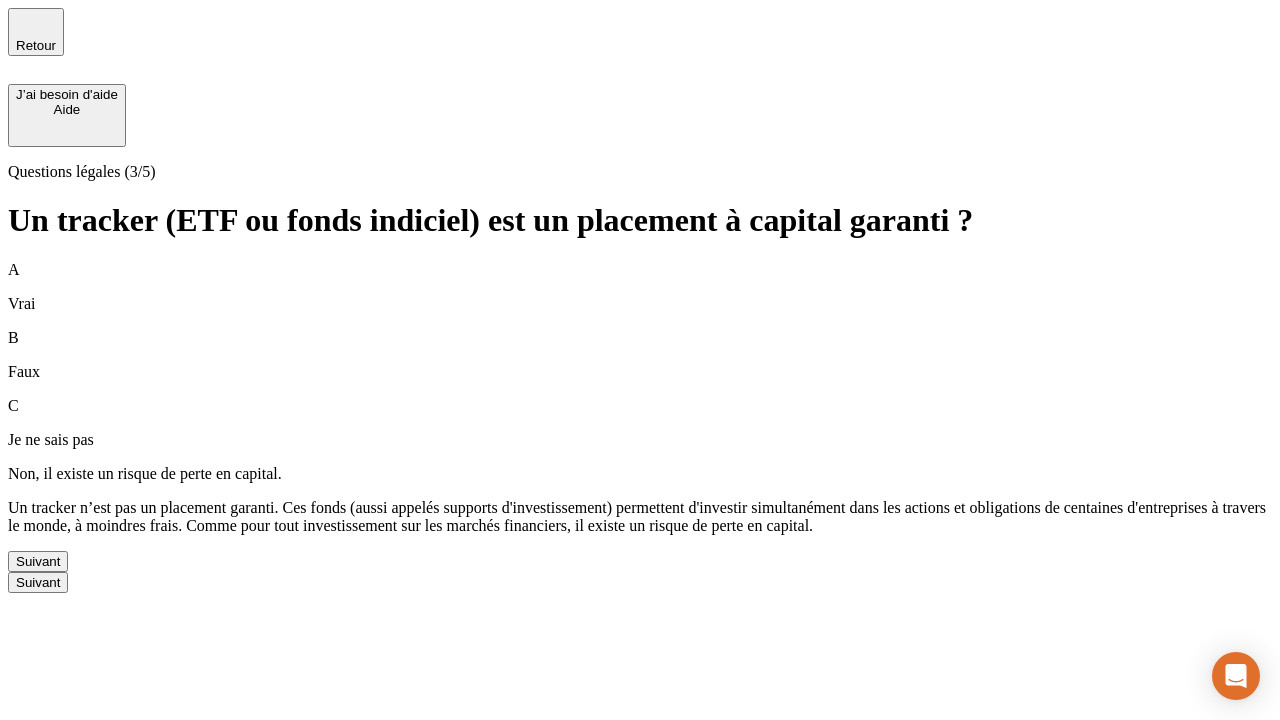 click on "Suivant" at bounding box center [38, 561] 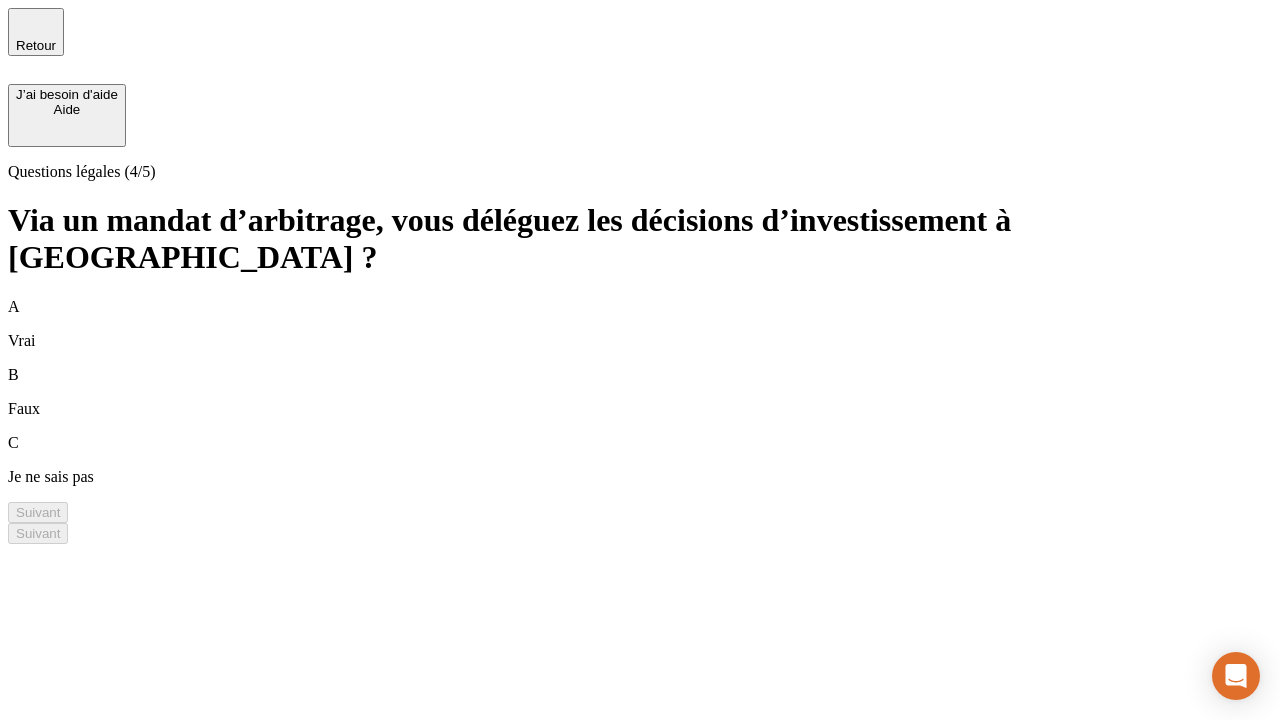 click on "A Vrai" at bounding box center [640, 324] 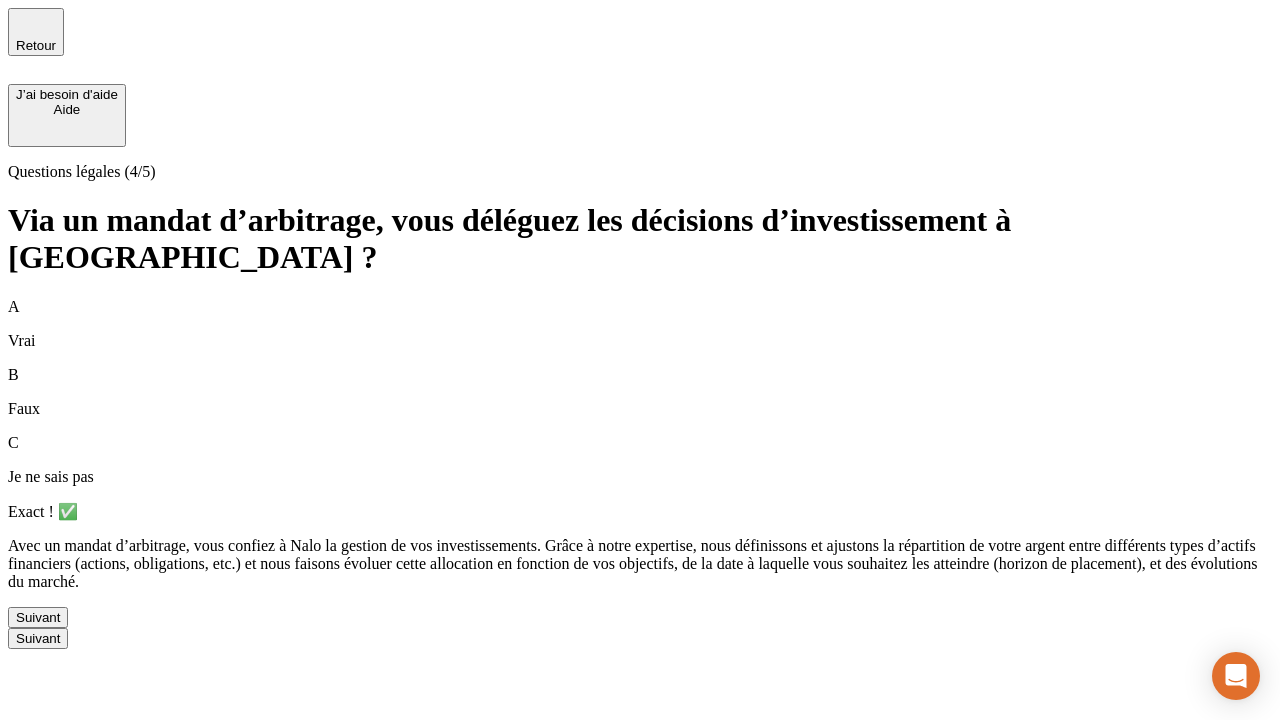 click on "Suivant" at bounding box center [38, 617] 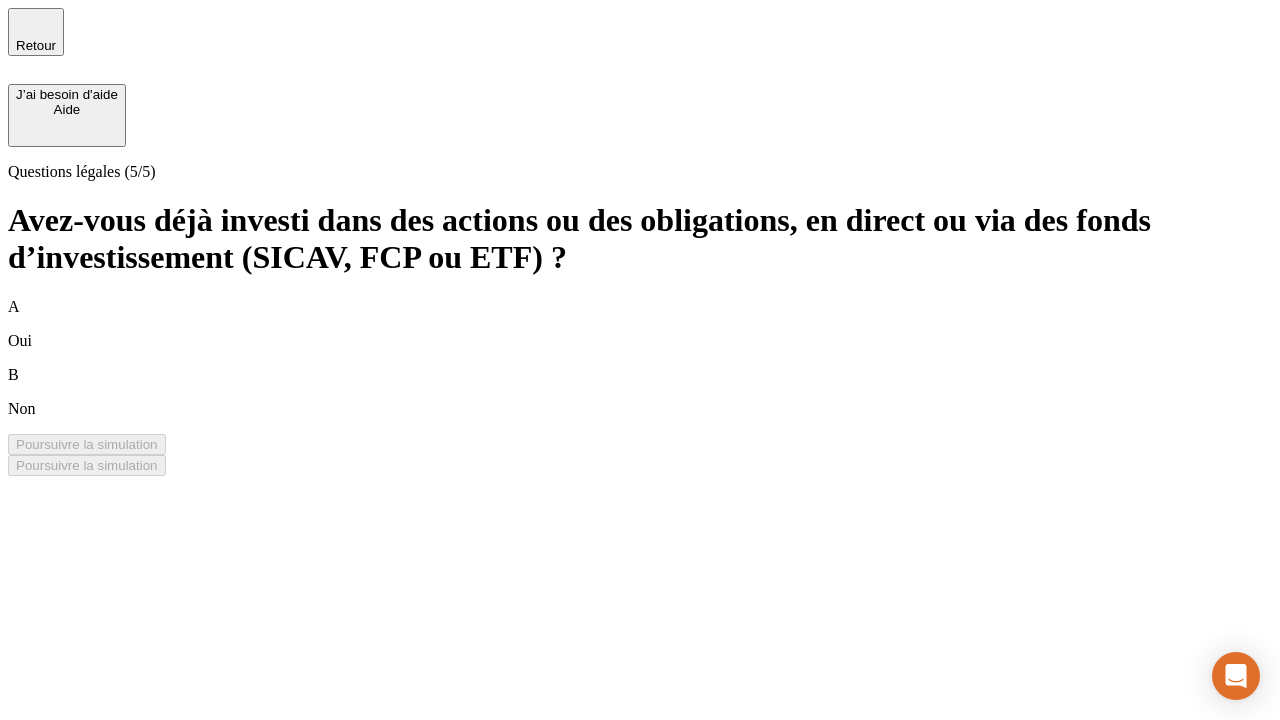 click on "B Non" at bounding box center [640, 392] 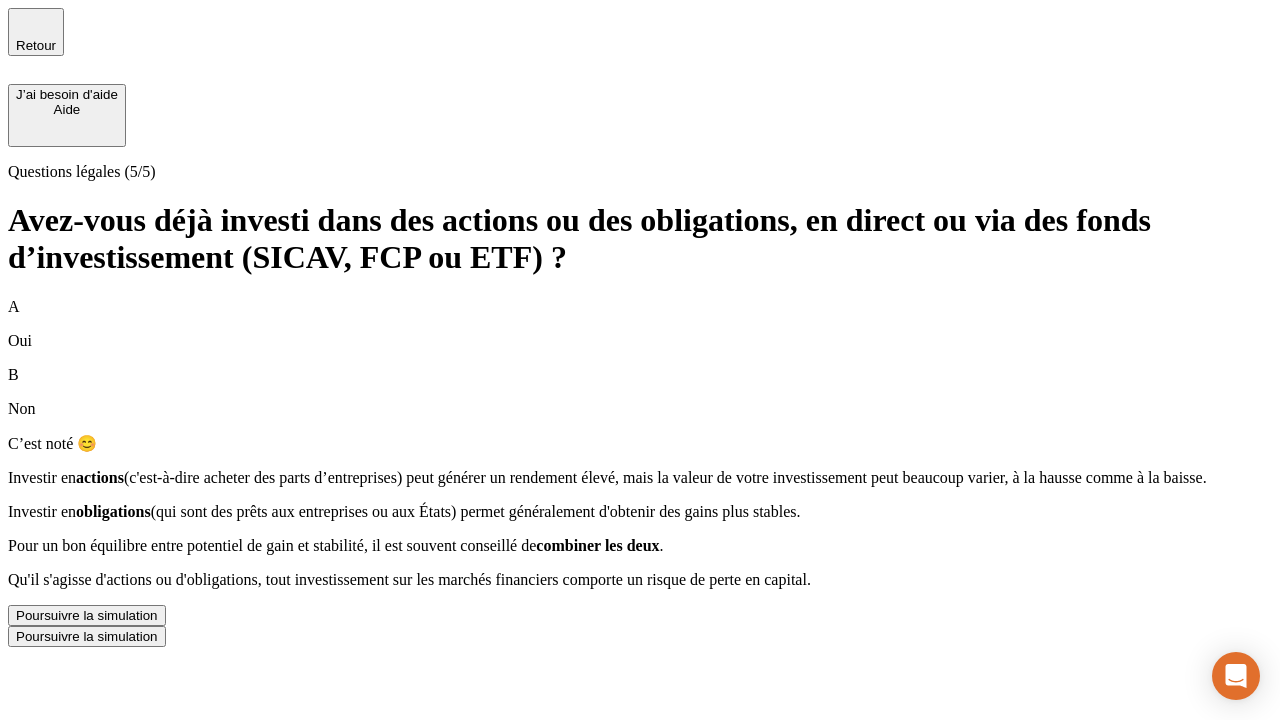click on "Poursuivre la simulation" at bounding box center (87, 615) 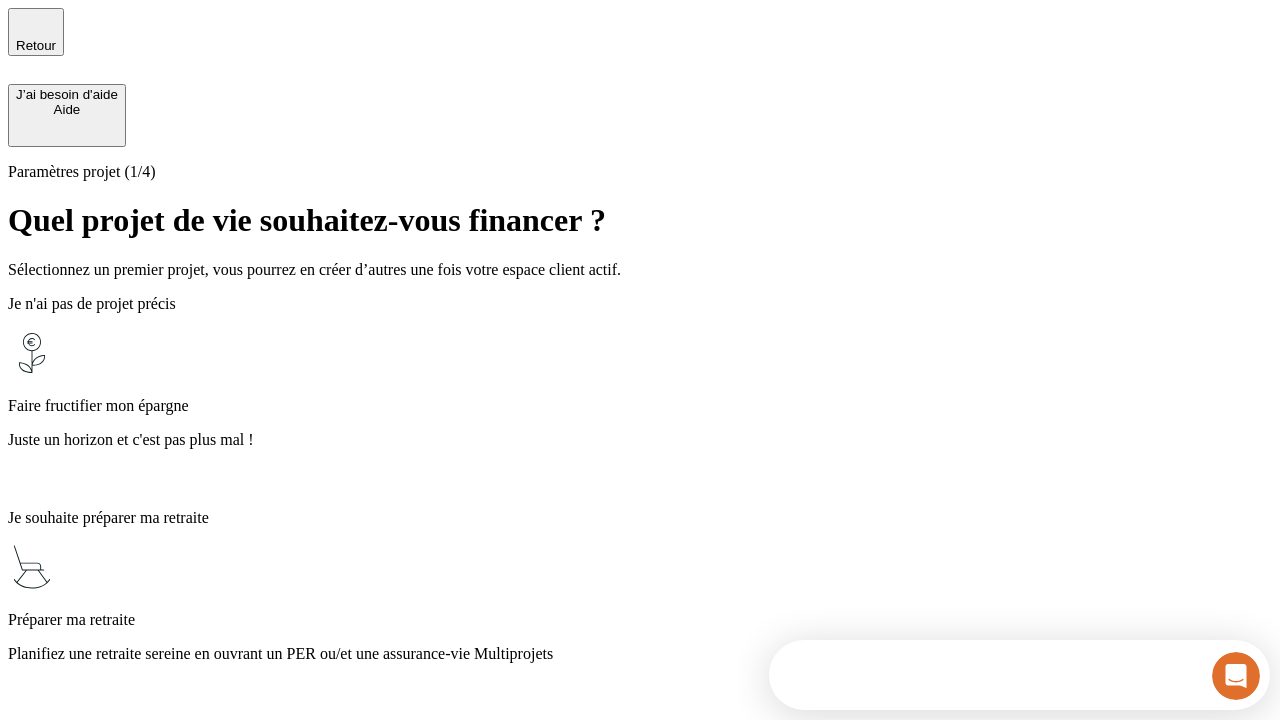 scroll, scrollTop: 0, scrollLeft: 0, axis: both 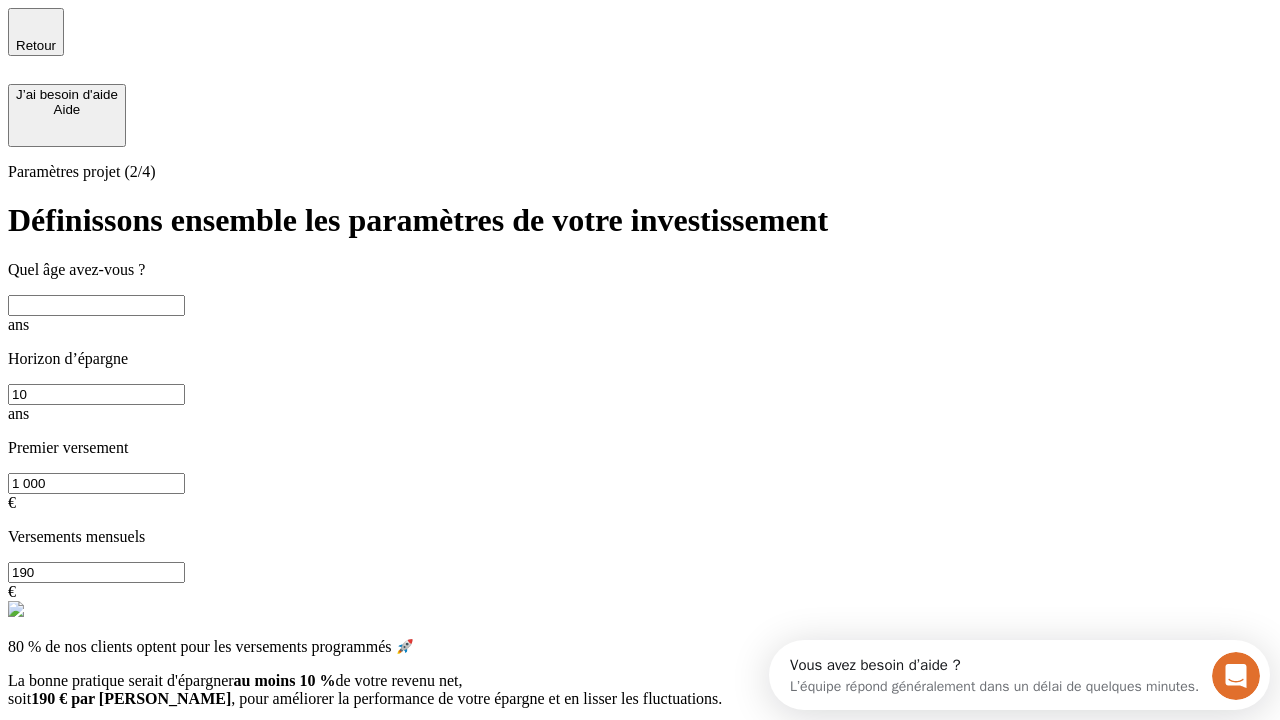 click at bounding box center (96, 305) 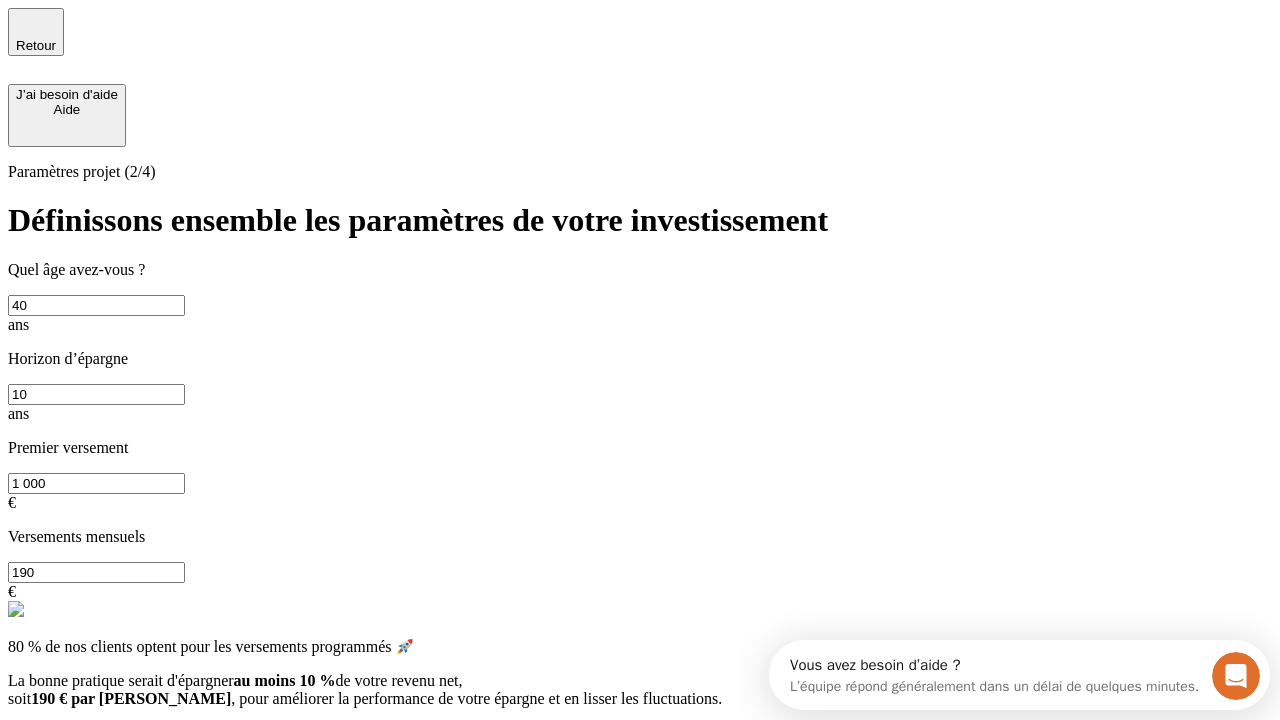 type on "40" 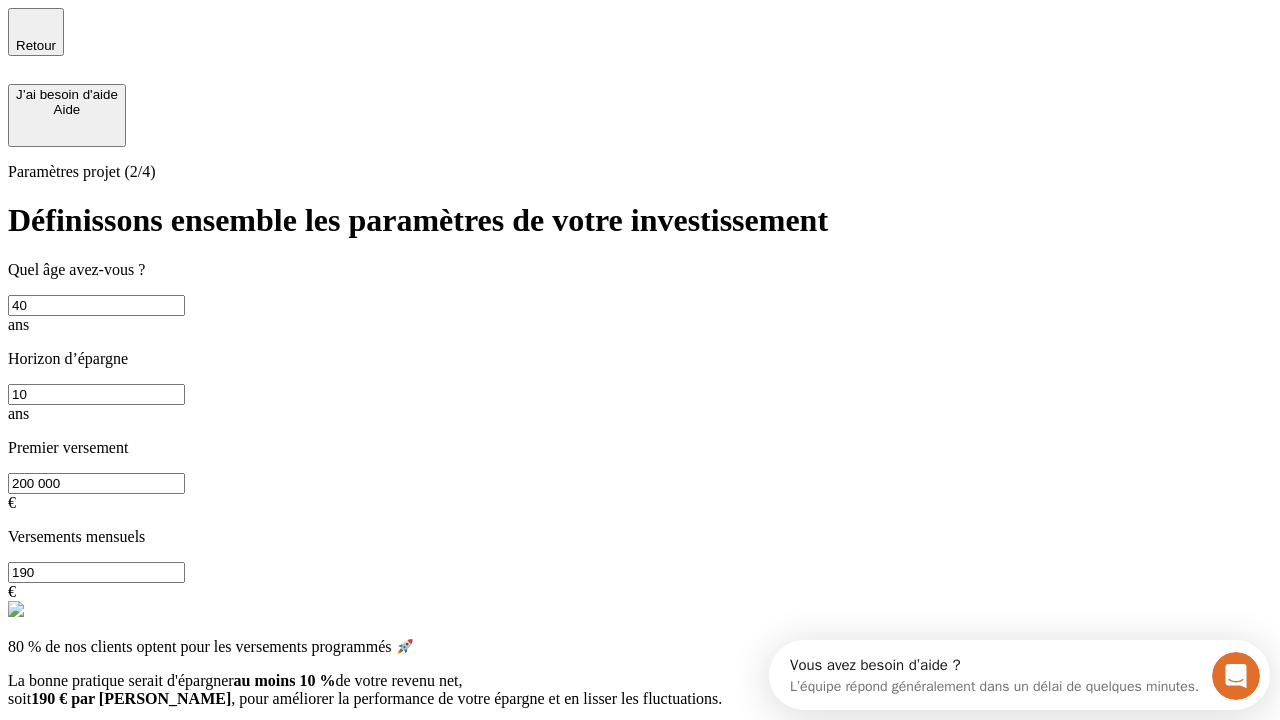 type on "200 000" 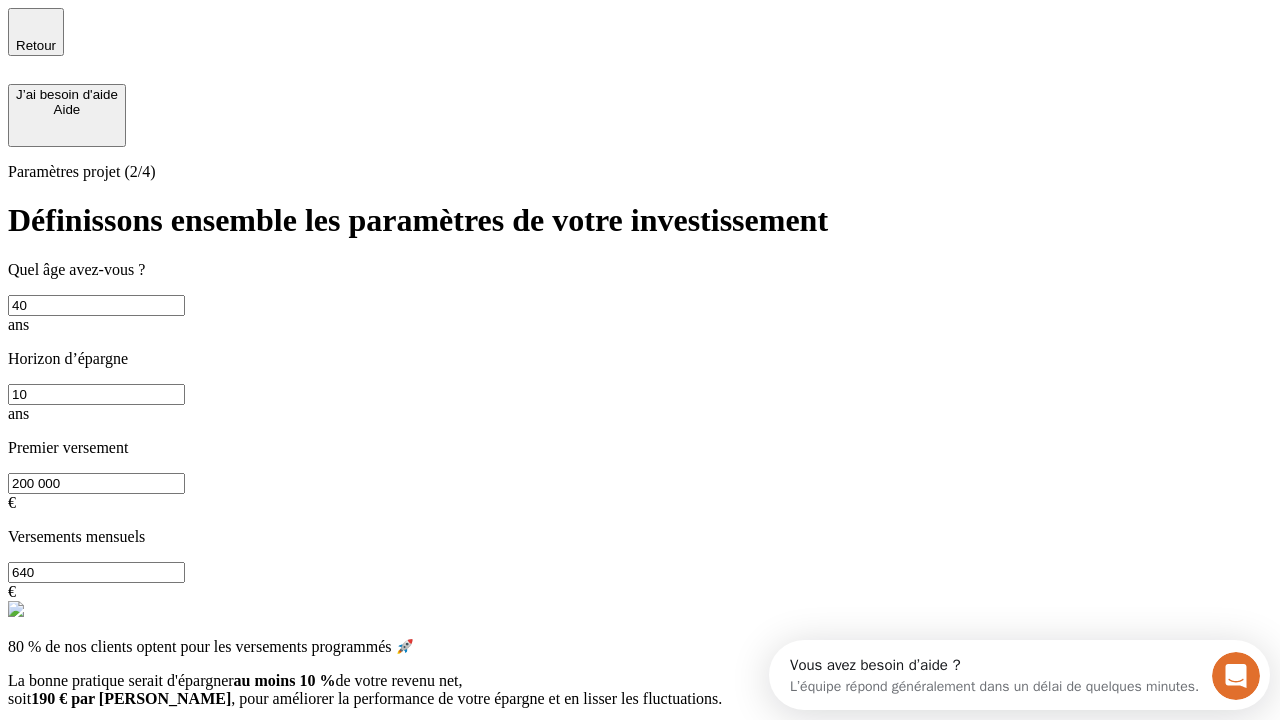 type on "640" 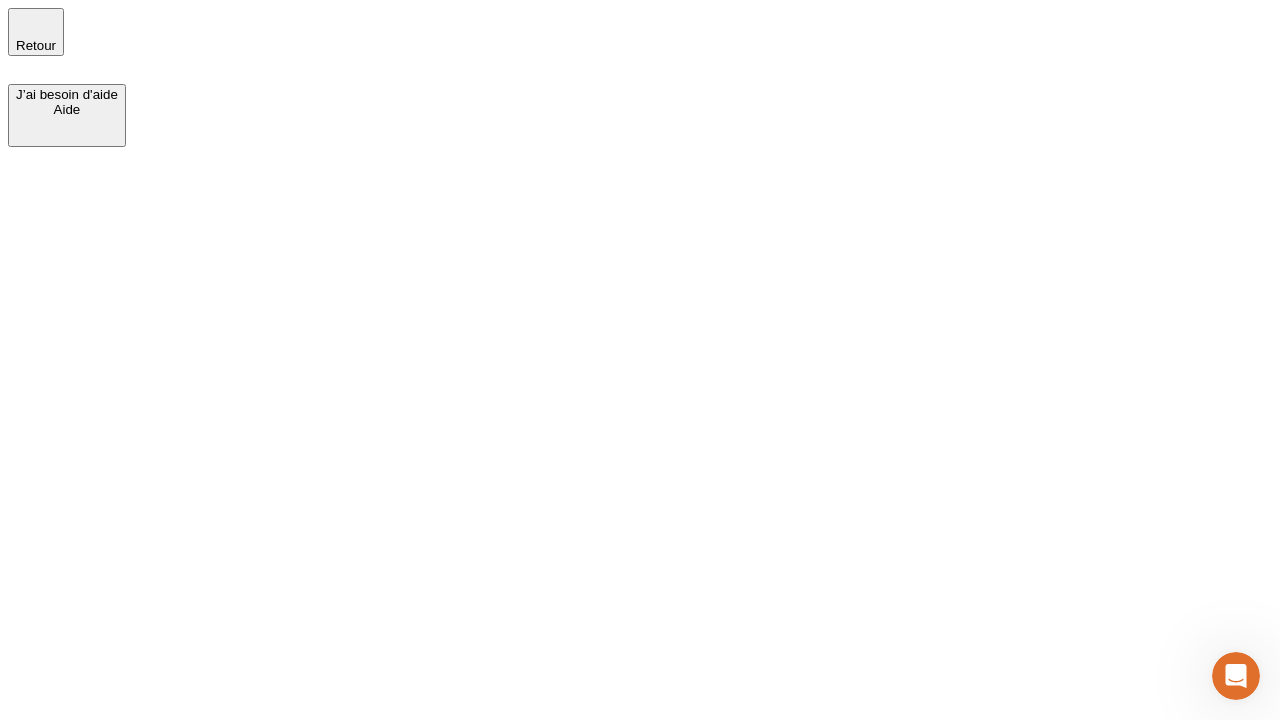 scroll, scrollTop: 0, scrollLeft: 0, axis: both 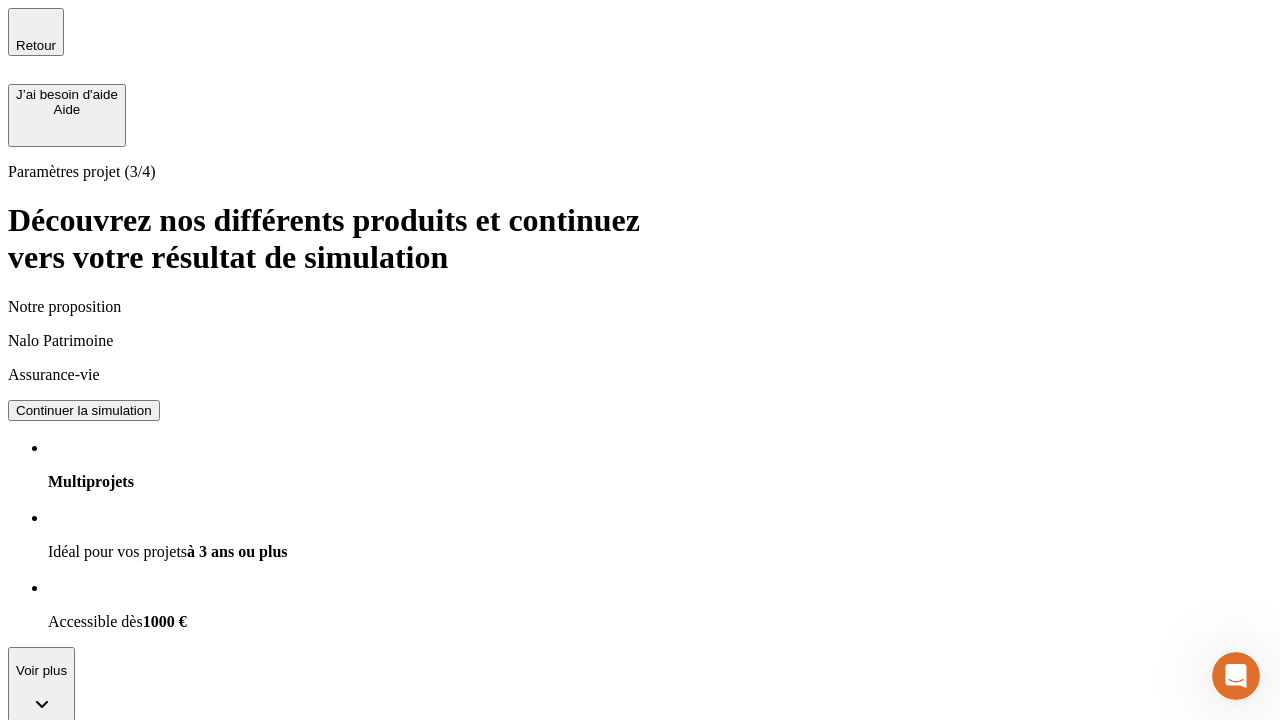 click on "Continuer la simulation" at bounding box center (84, 410) 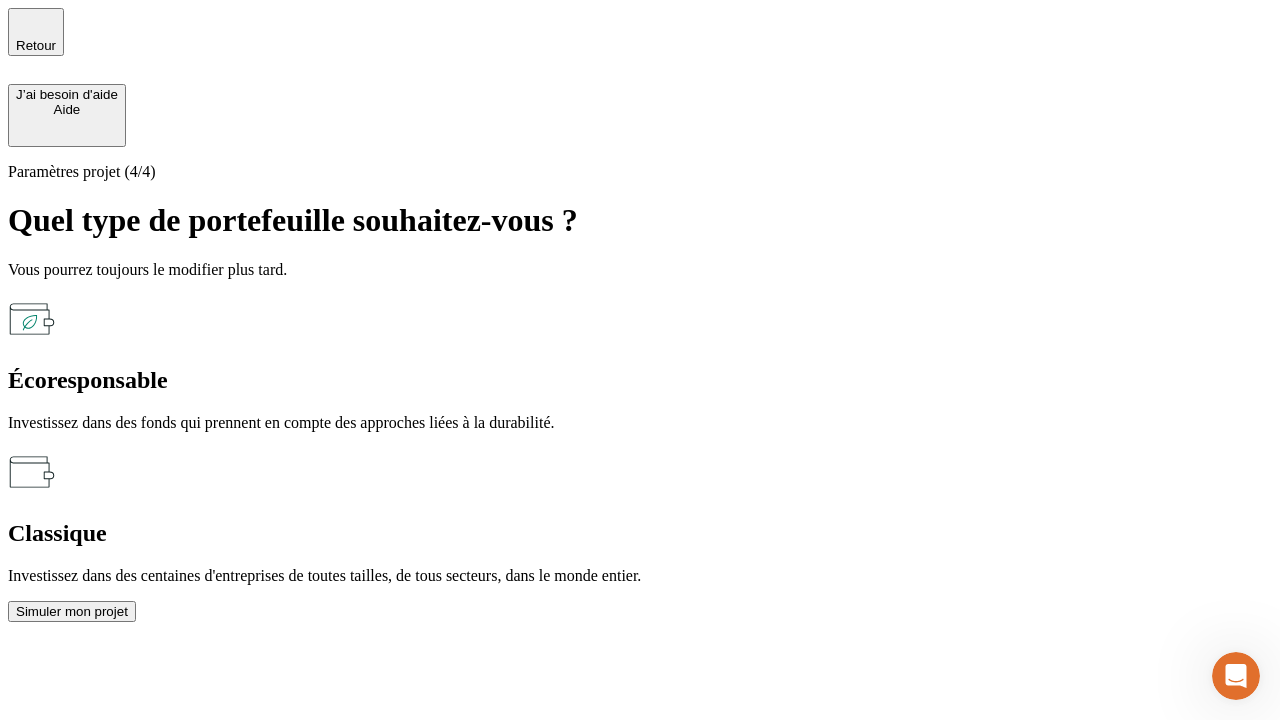 click on "Classique" at bounding box center (640, 533) 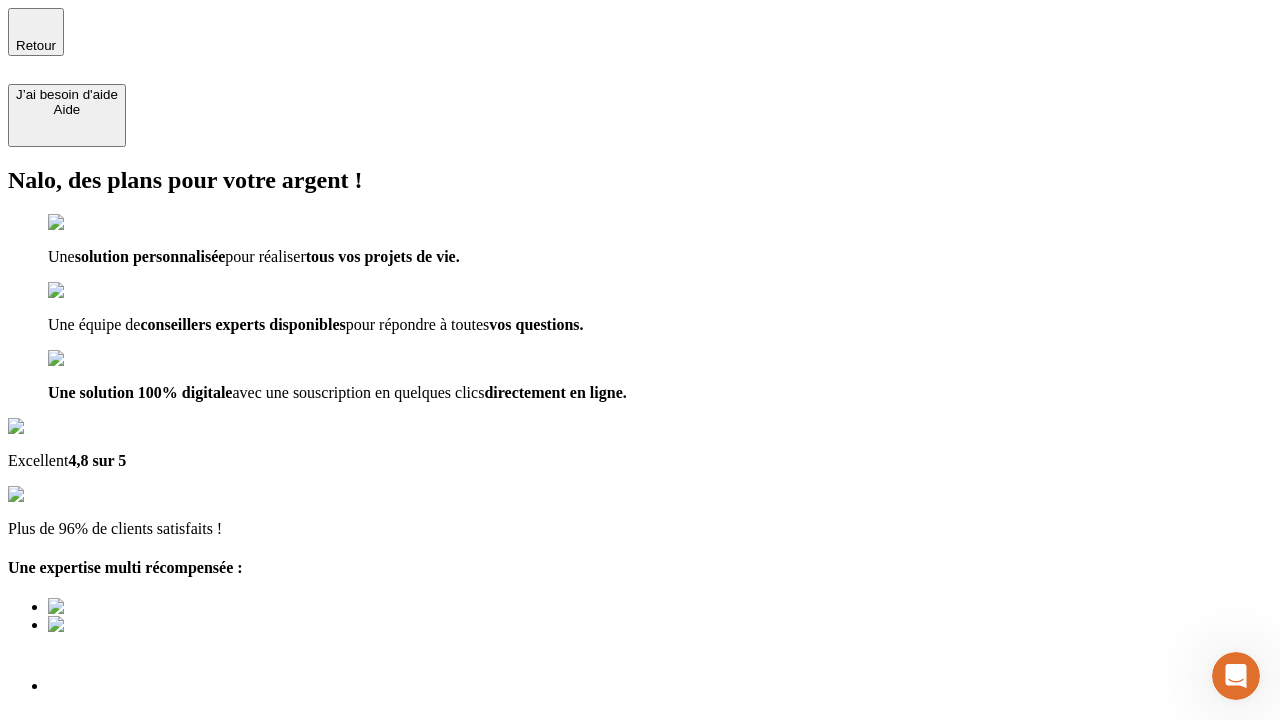 click on "Découvrir ma simulation" at bounding box center [87, 797] 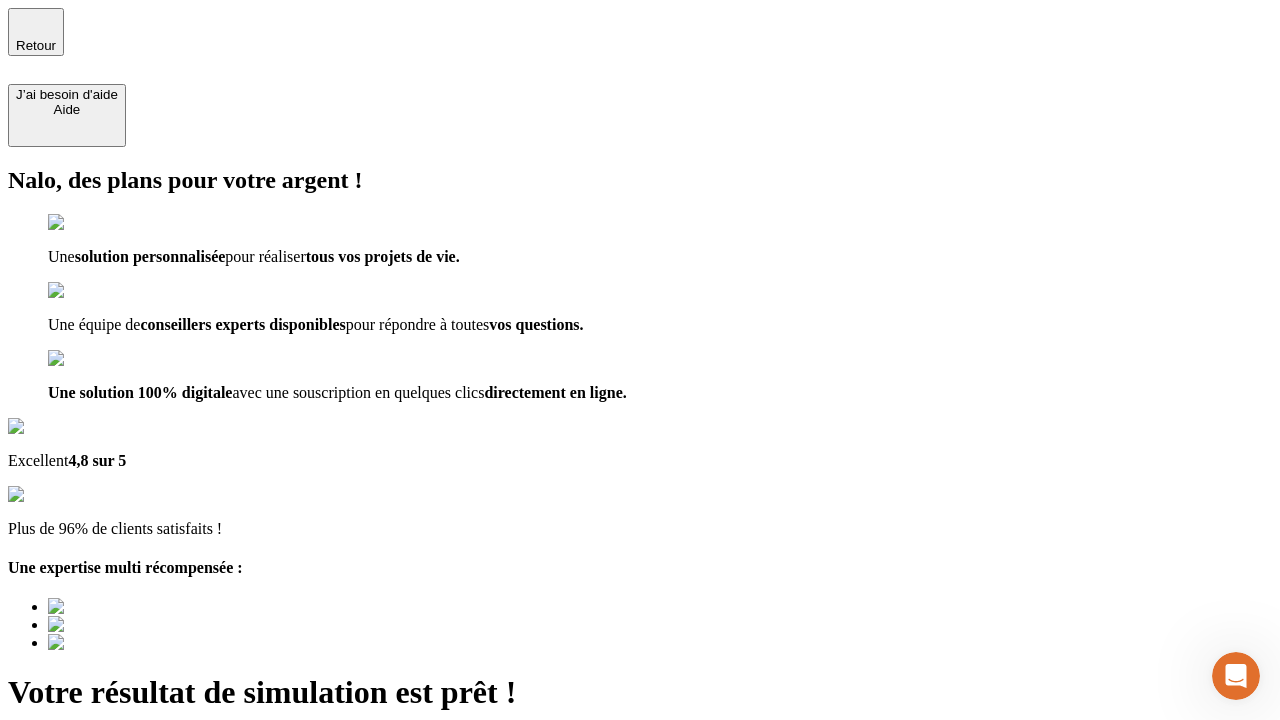 type on "[EMAIL_ADDRESS][DOMAIN_NAME]" 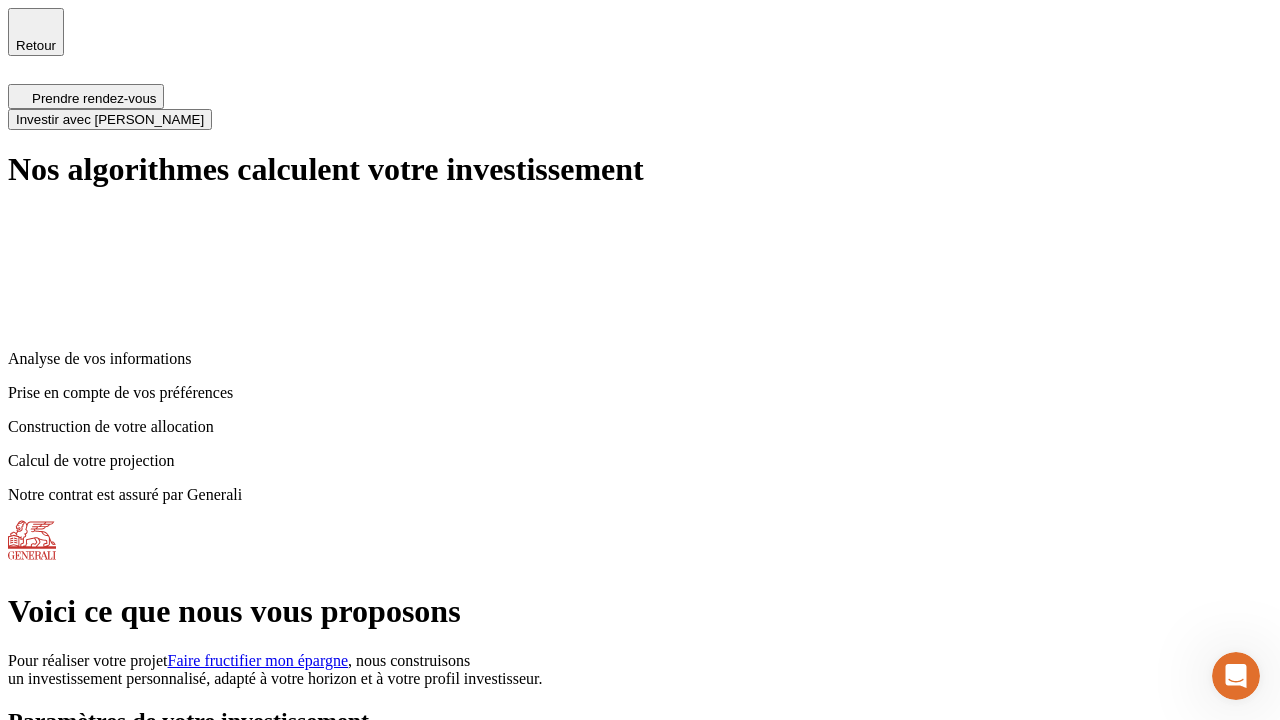 scroll, scrollTop: 8, scrollLeft: 0, axis: vertical 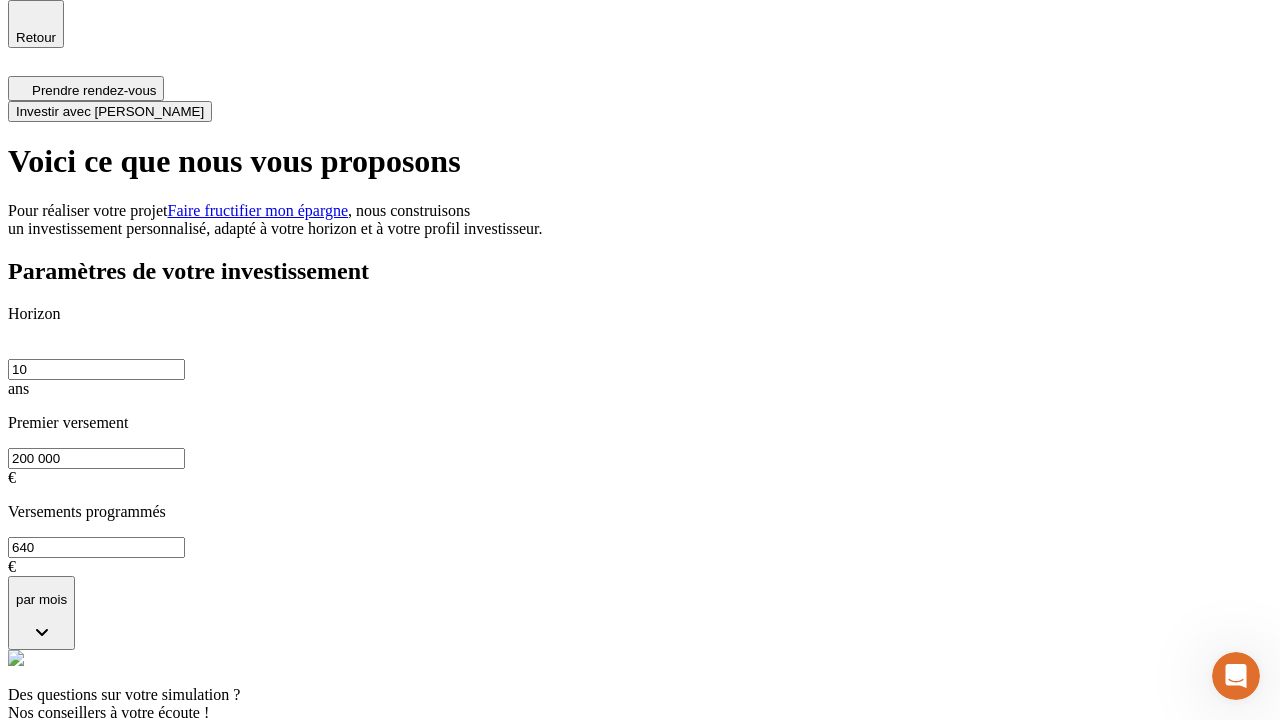 click on "Investir avec [PERSON_NAME]" at bounding box center (110, 111) 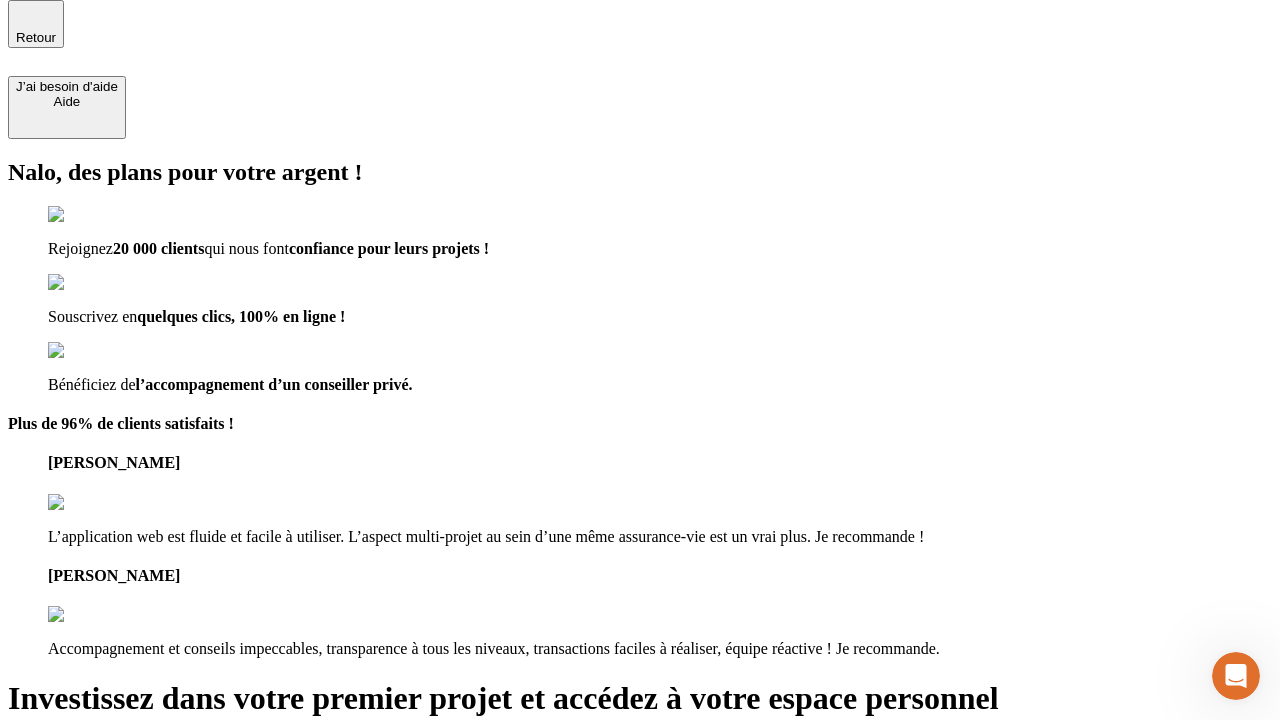 scroll, scrollTop: 0, scrollLeft: 0, axis: both 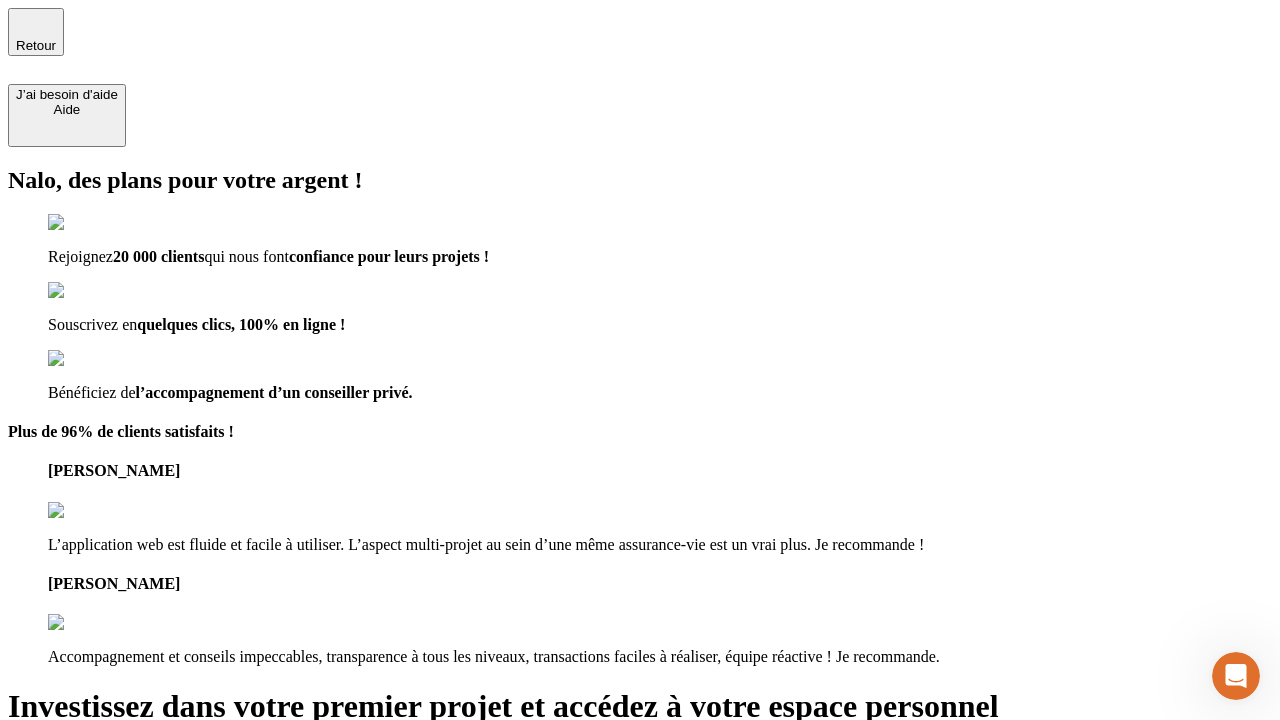 type on "[EMAIL_ADDRESS][DOMAIN_NAME]" 